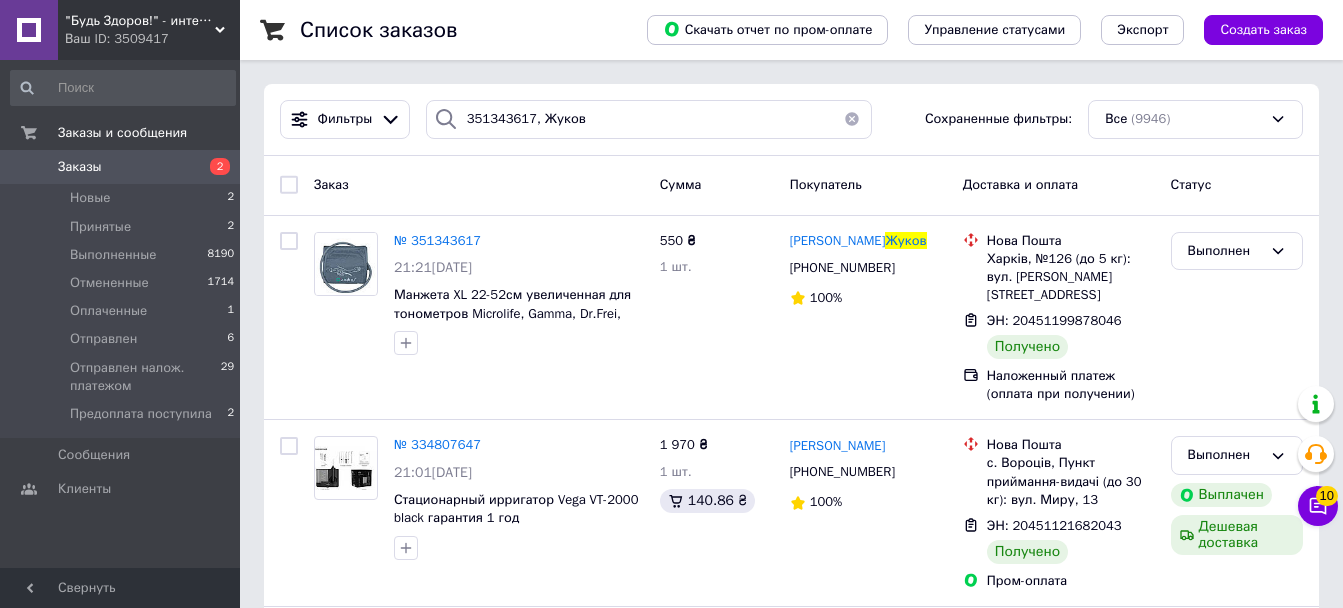 scroll, scrollTop: 0, scrollLeft: 0, axis: both 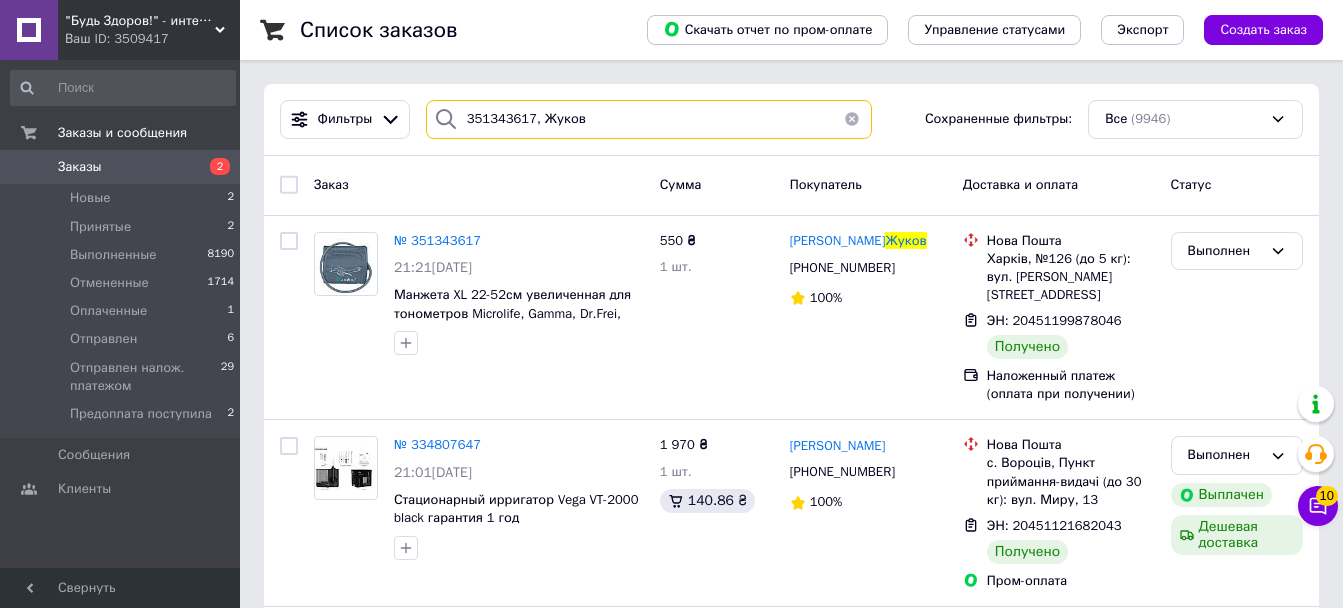 drag, startPoint x: 504, startPoint y: 100, endPoint x: 305, endPoint y: 84, distance: 199.64218 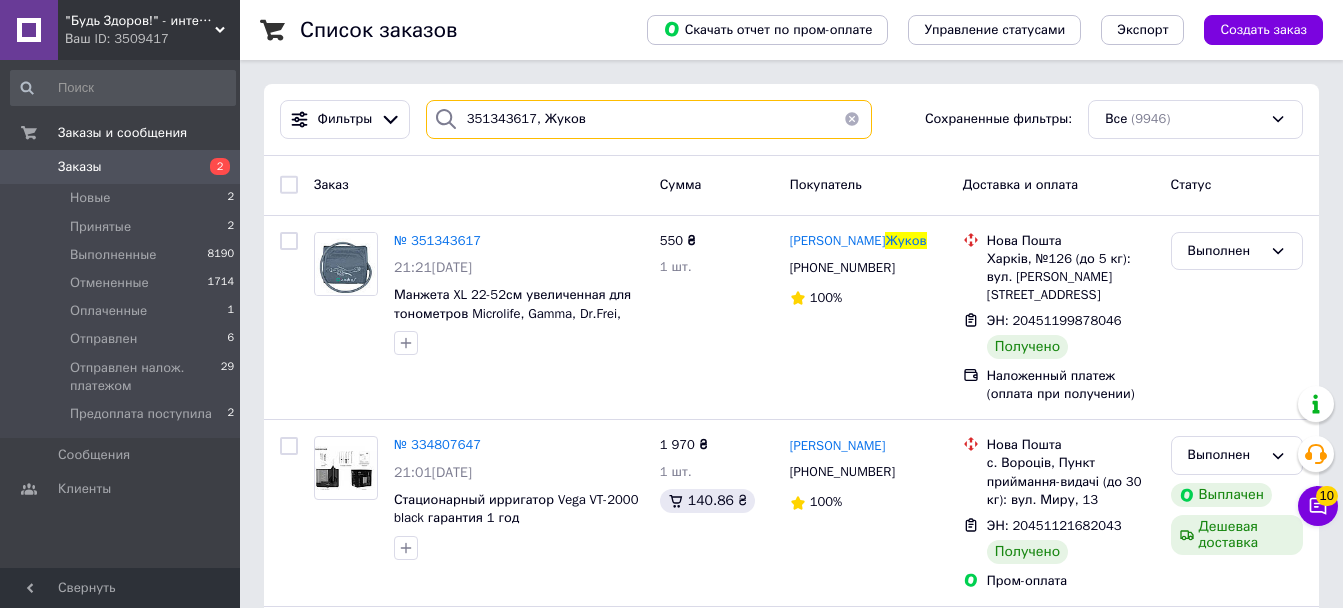 click on "Фильтры 351343617, Жуков Сохраненные фильтры: Все (9946)" at bounding box center (791, 120) 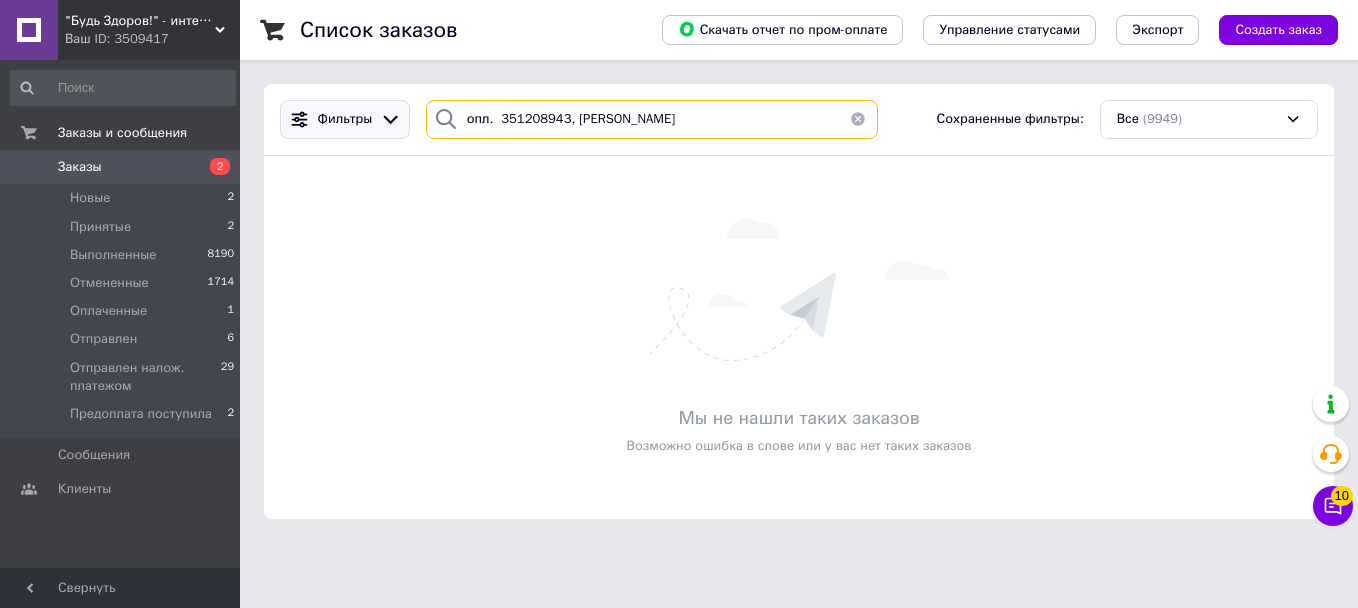 drag, startPoint x: 479, startPoint y: 122, endPoint x: 356, endPoint y: 106, distance: 124.036285 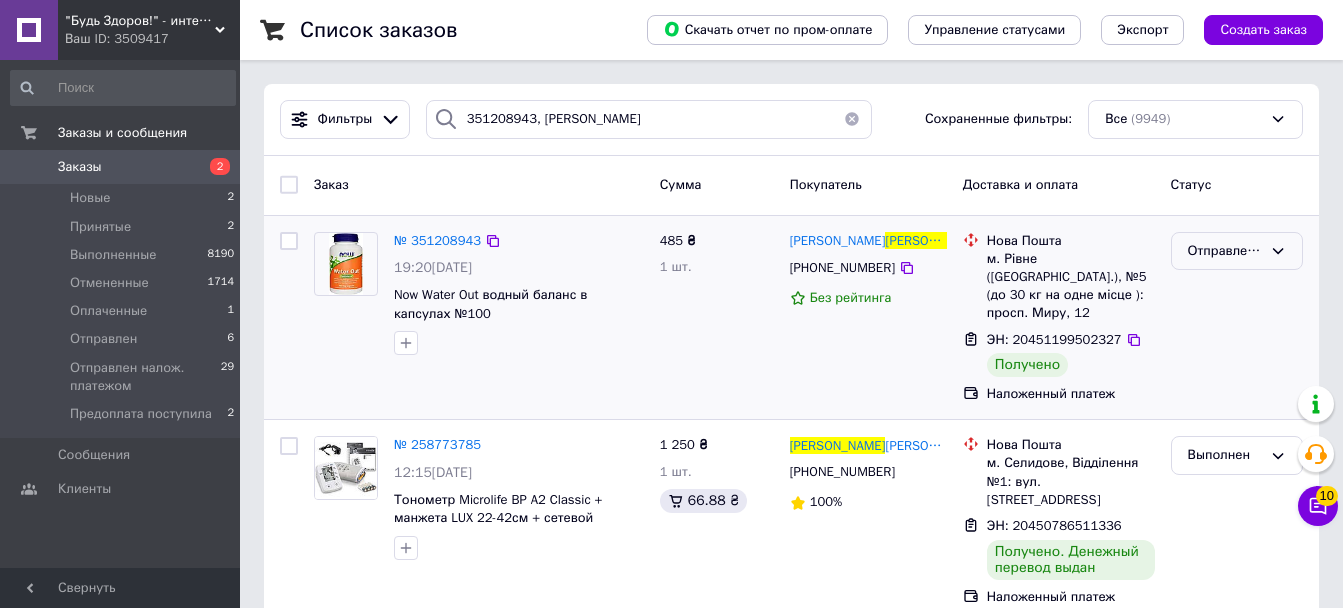 click on "Отправлен налож. платежом" at bounding box center (1225, 251) 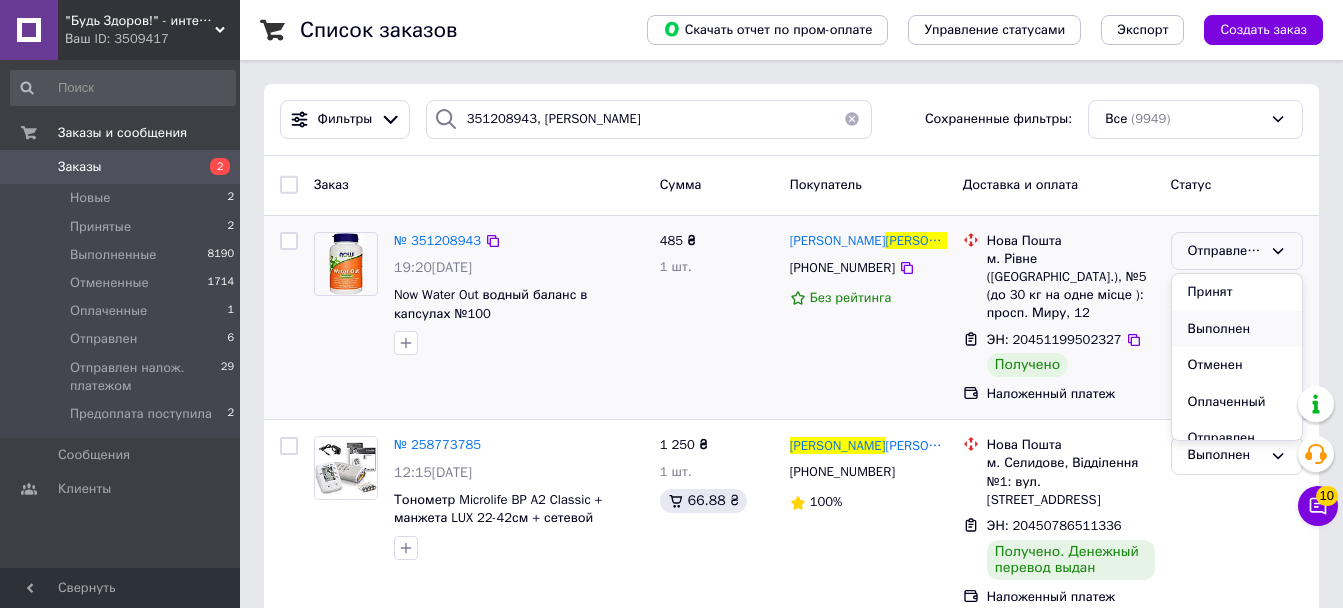 click on "Выполнен" at bounding box center [1237, 329] 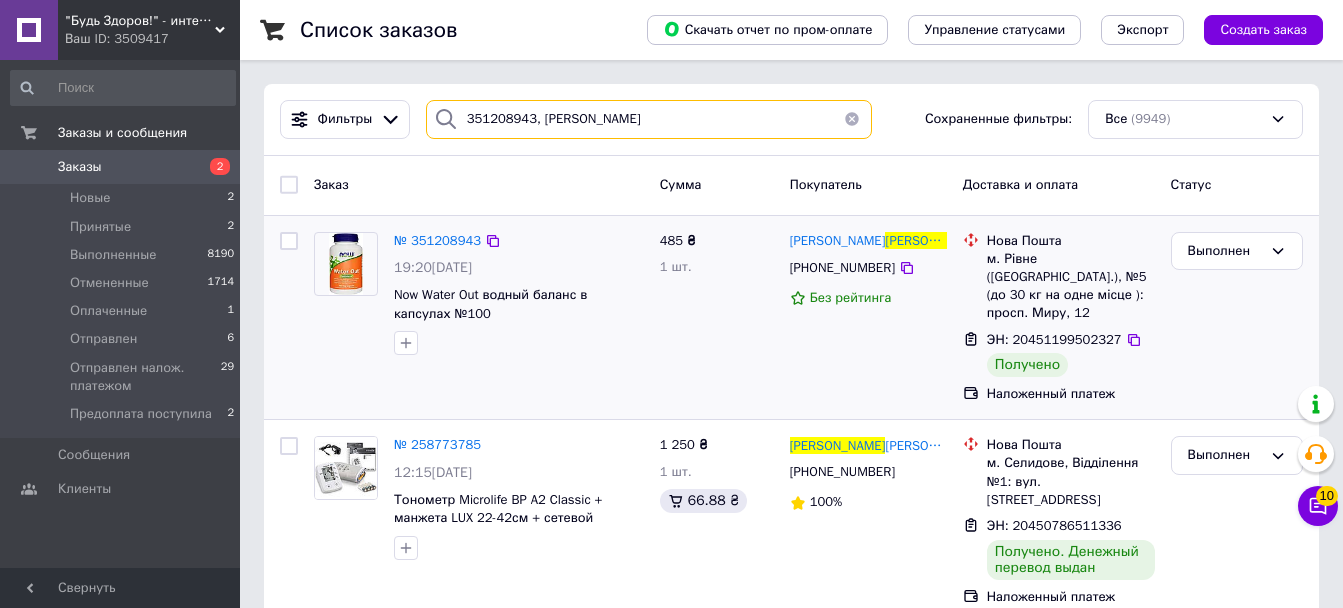 drag, startPoint x: 615, startPoint y: 122, endPoint x: 291, endPoint y: 76, distance: 327.24915 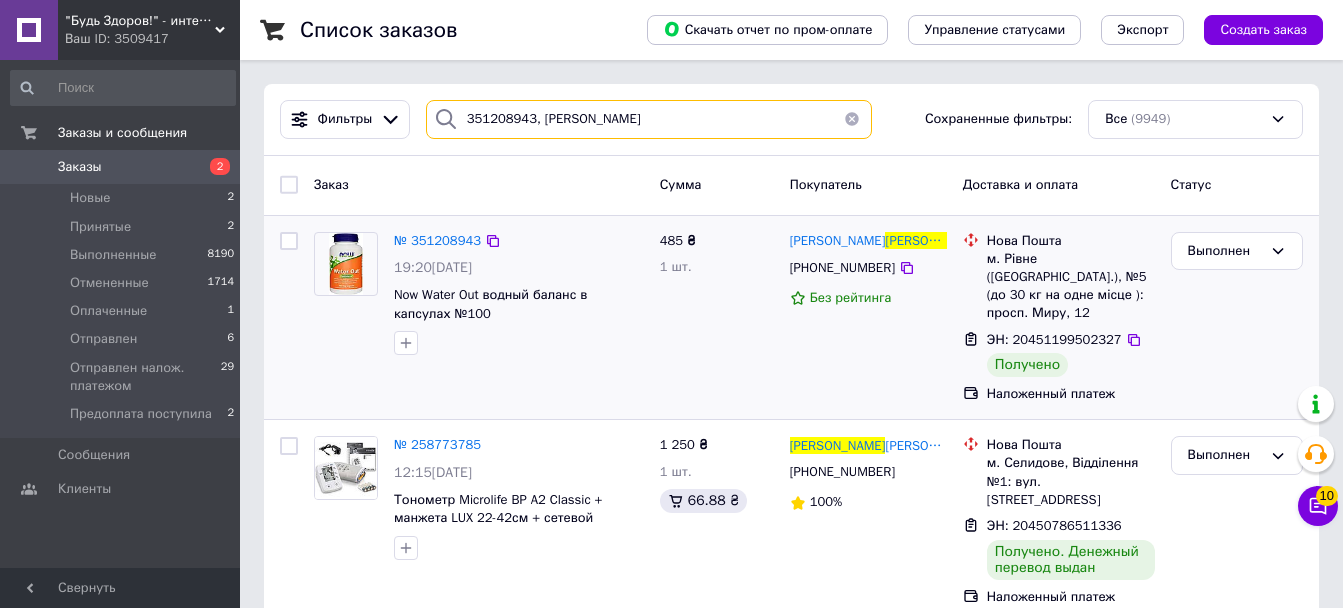 click on "Список заказов   Скачать отчет по пром-оплате Управление статусами Экспорт Создать заказ Фильтры 351208943, [PERSON_NAME] Сохраненные фильтры: Все (9949) Заказ Сумма Покупатель Доставка и оплата Статус № 351208943 19:20[DATE] Now Water Out водный баланс в капсулах №100 485 ₴ 1 шт. [PERSON_NAME] [PHONE_NUMBER] Без рейтинга Нова Пошта м. Рівне ([GEOGRAPHIC_DATA].), №5 (до 30 кг на одне місце ): просп. Миру, 12 ЭН: 20451199502327 Получено Наложенный платеж Выполнен № 258773785 12:15[DATE] Тонометр Microlife BP A2 Classic + манжета LUX 22-42см + сетевой адаптер 6V автоматический гарантия 5 лет 1 250 ₴ 1 шт. 66.88 ₴ [PERSON_NAME] 100%" at bounding box center (791, 425) 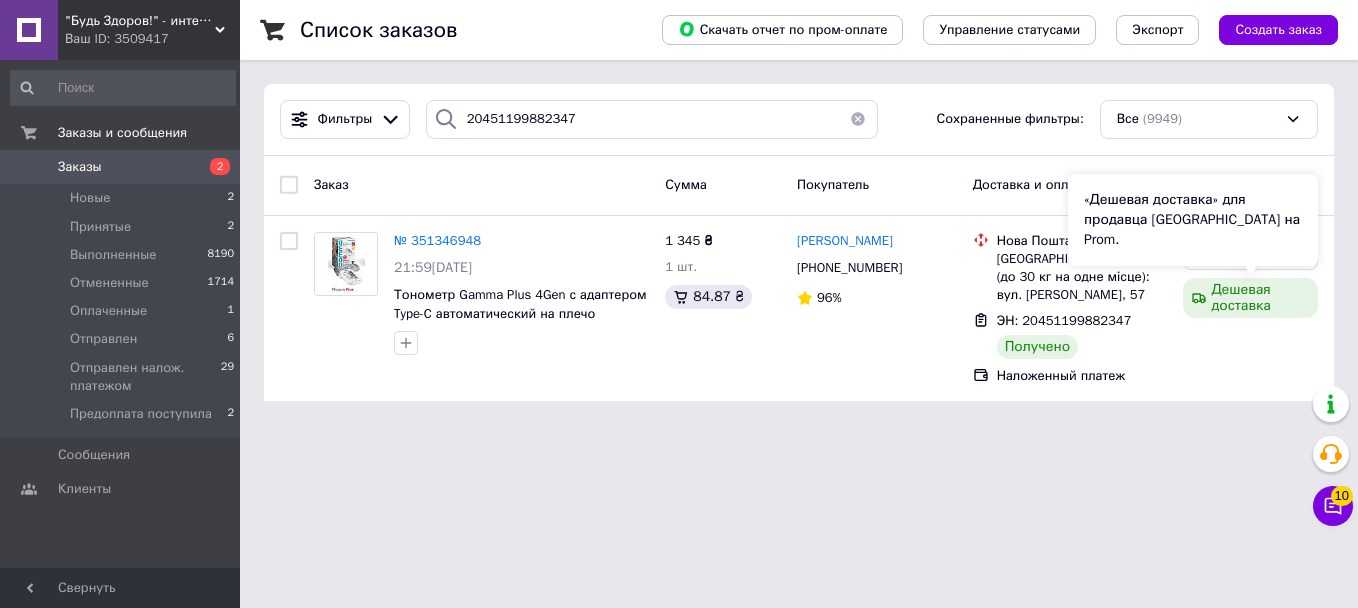 click on "«Дешевая доставка» для продавца [GEOGRAPHIC_DATA] на Prom." at bounding box center (1193, 220) 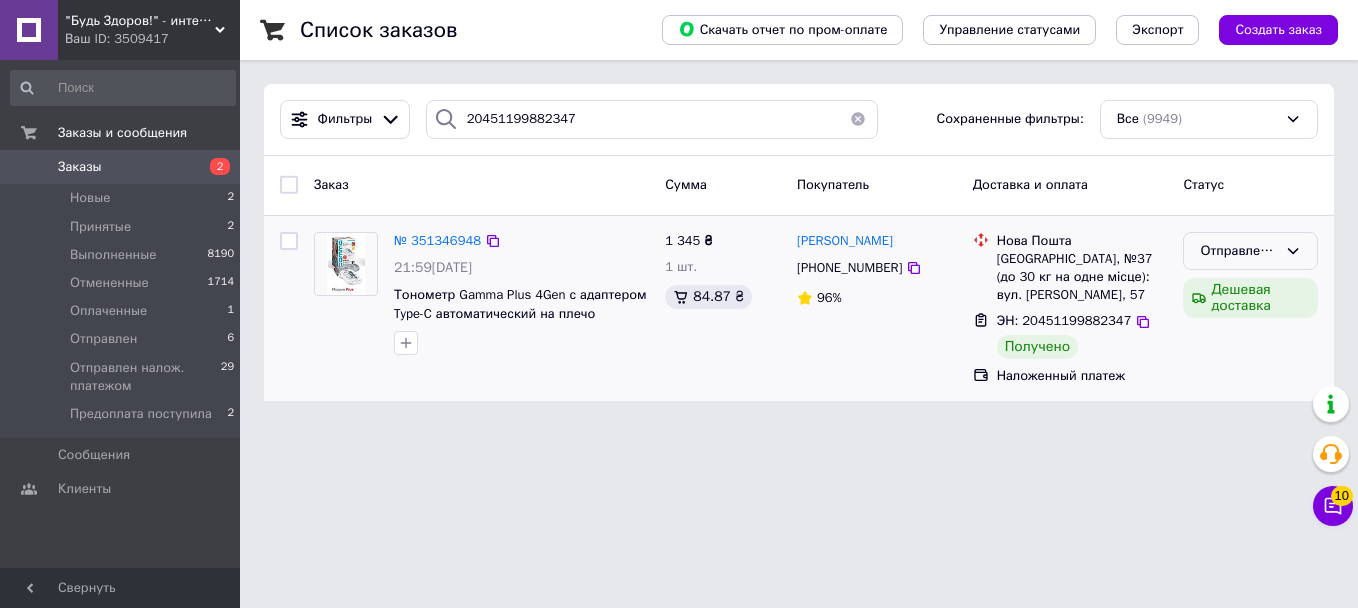 click 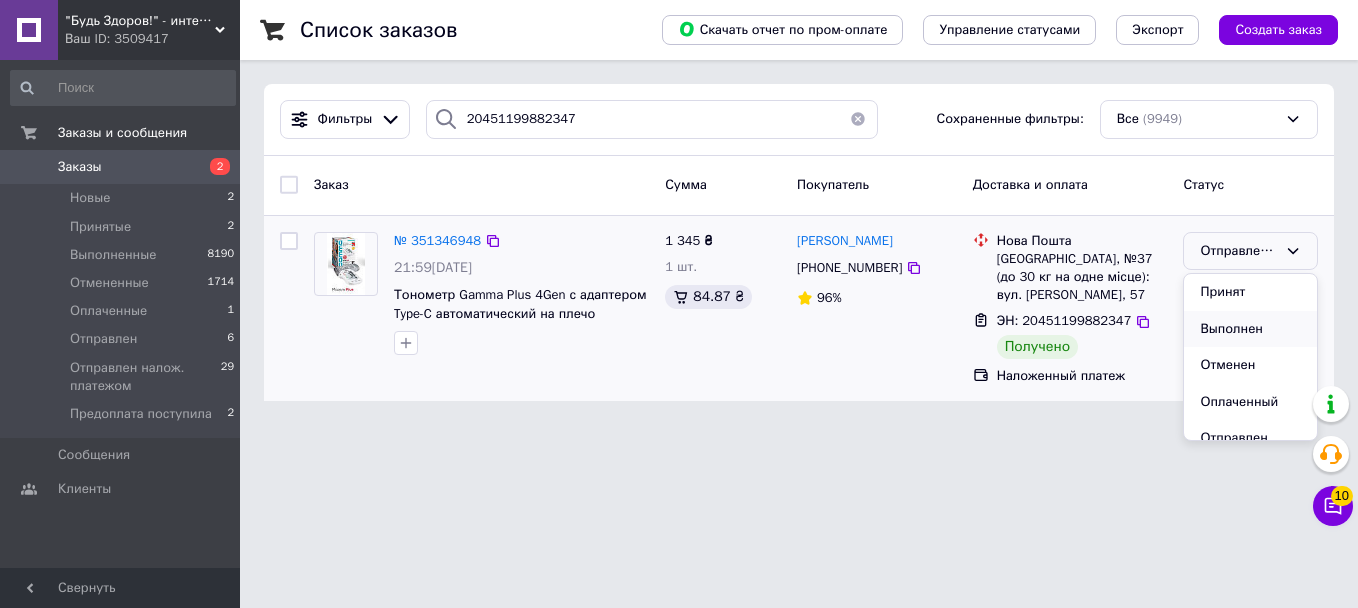 click on "Выполнен" at bounding box center [1250, 329] 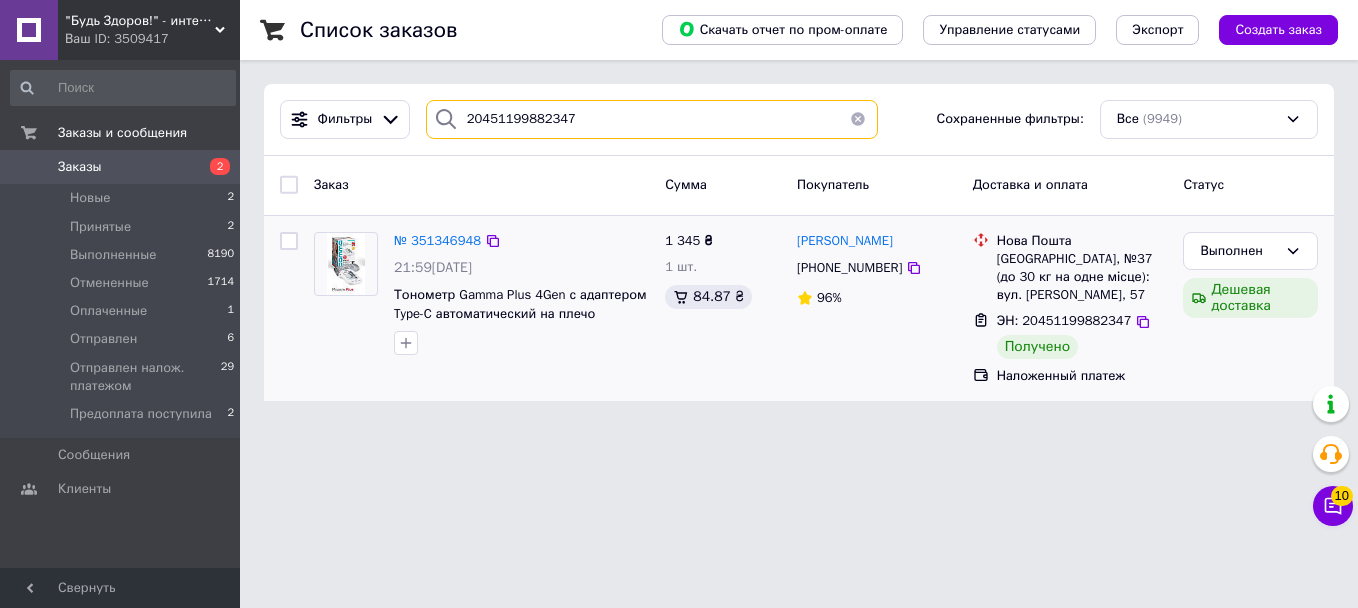 drag, startPoint x: 570, startPoint y: 120, endPoint x: 332, endPoint y: 98, distance: 239.01465 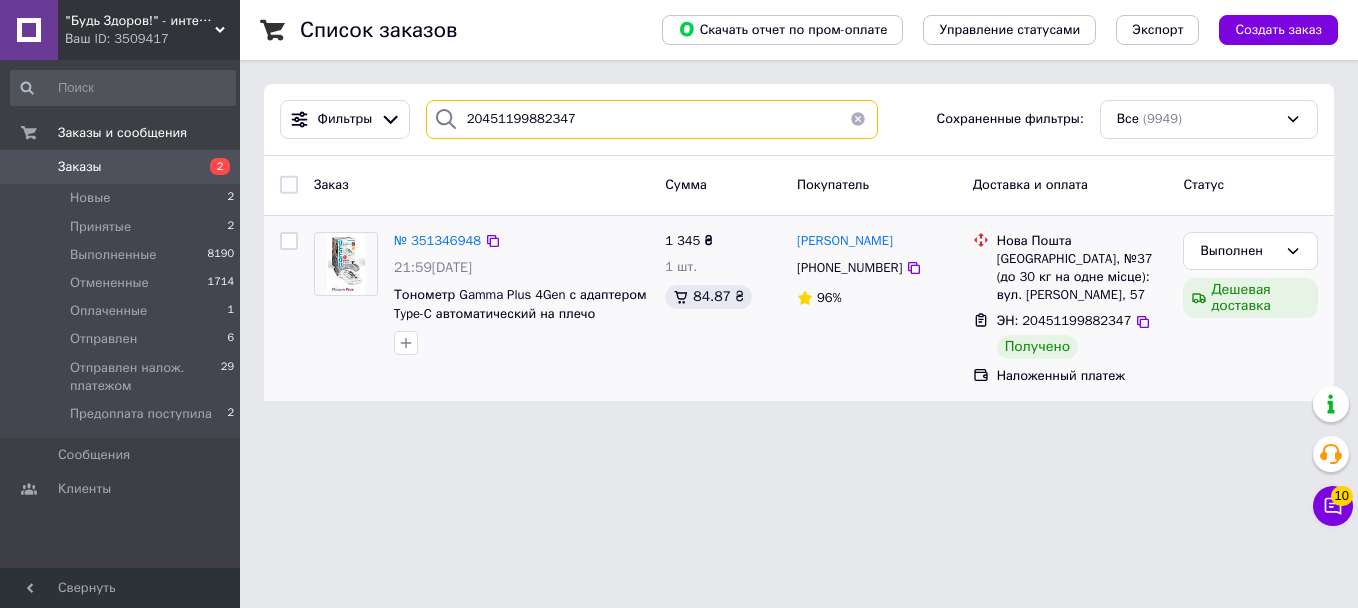 click on "Фильтры 20451199882347 Сохраненные фильтры: Все (9949)" at bounding box center [799, 120] 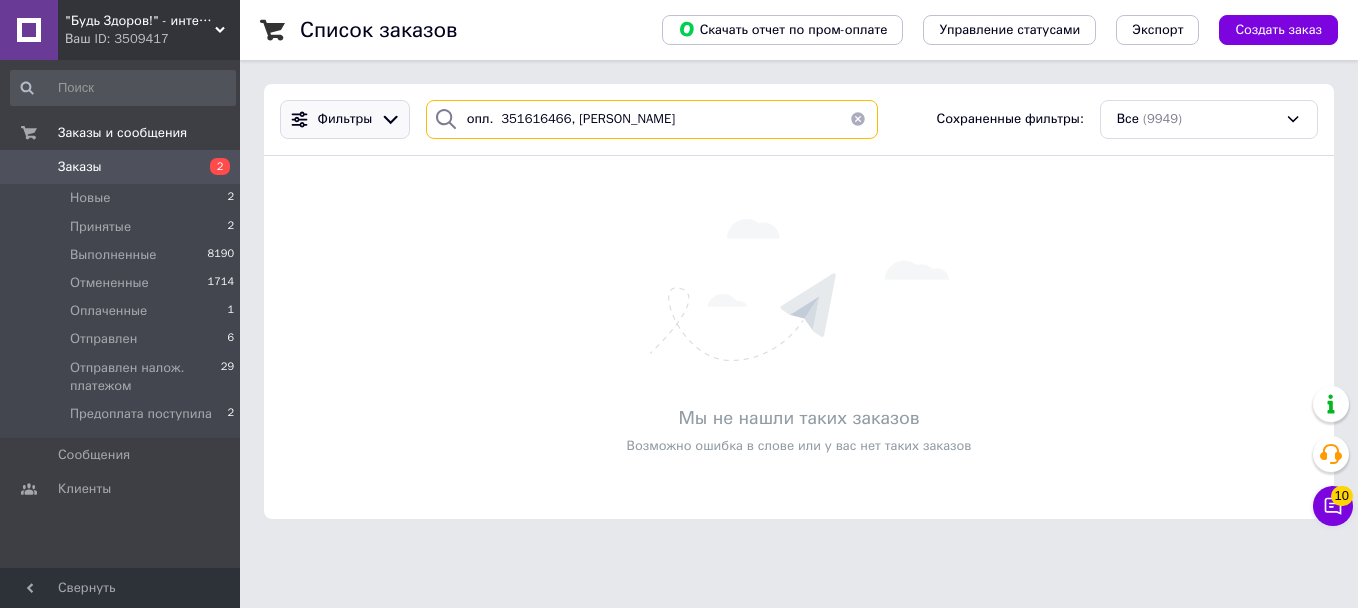 drag, startPoint x: 495, startPoint y: 122, endPoint x: 359, endPoint y: 104, distance: 137.186 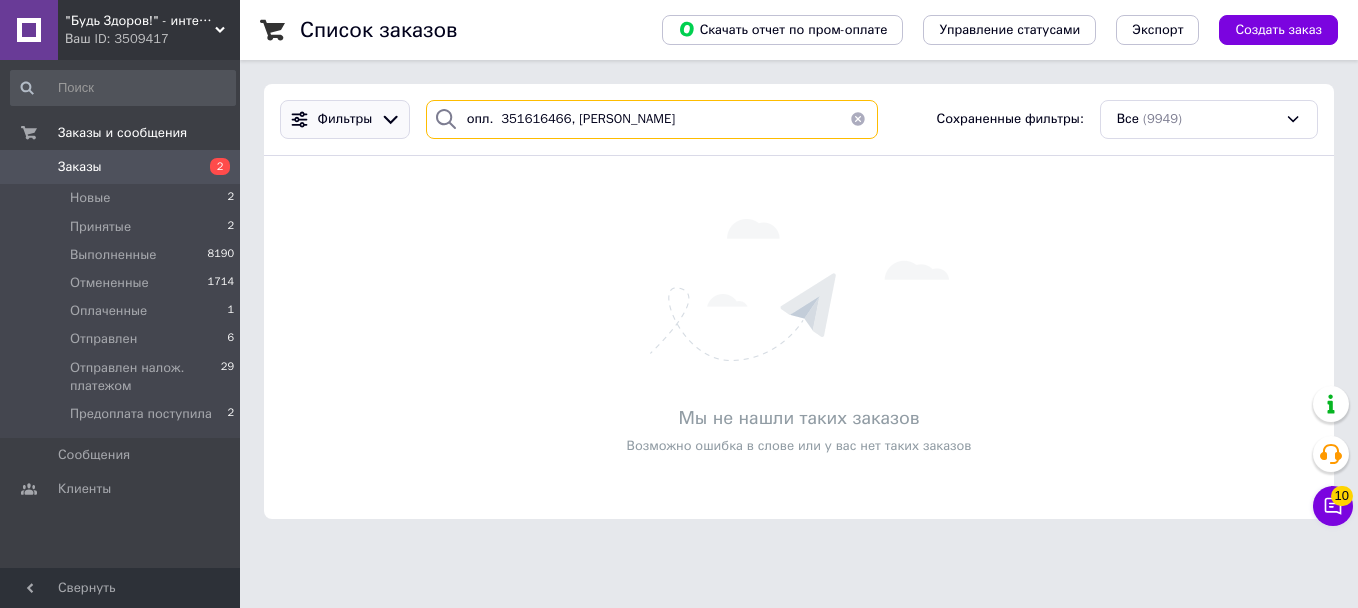 click on "Фильтры опл.  351616466, [PERSON_NAME] Сохраненные фильтры: Все (9949)" at bounding box center [799, 119] 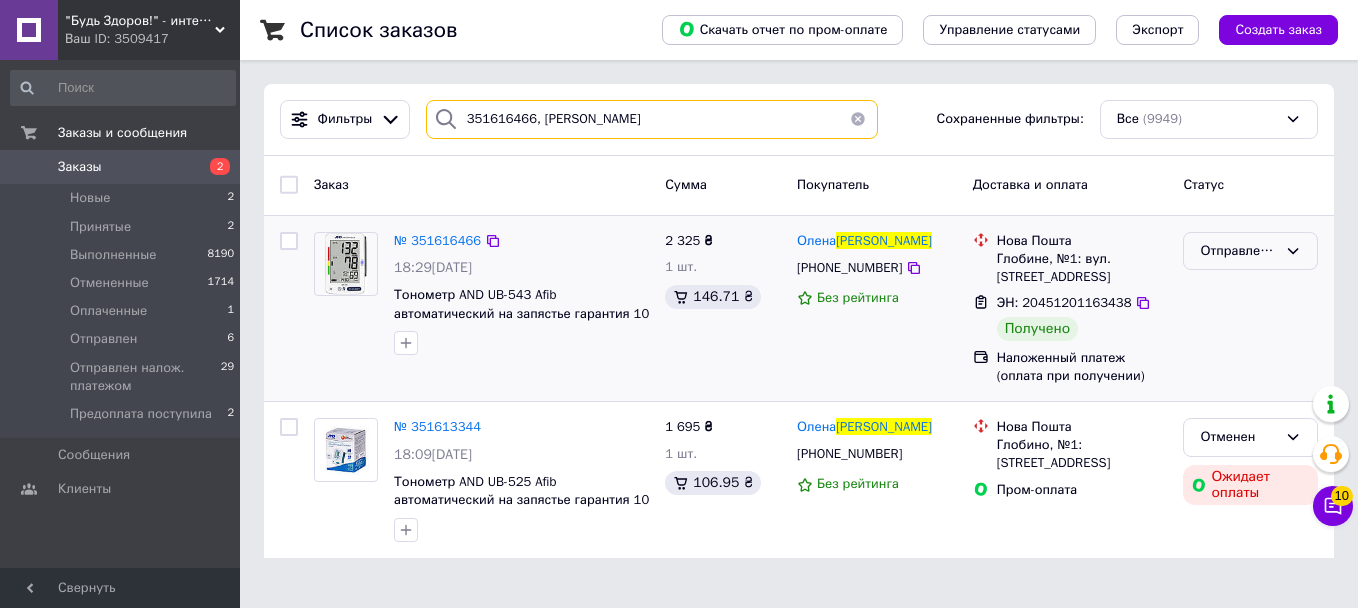 type on "351616466, [PERSON_NAME]" 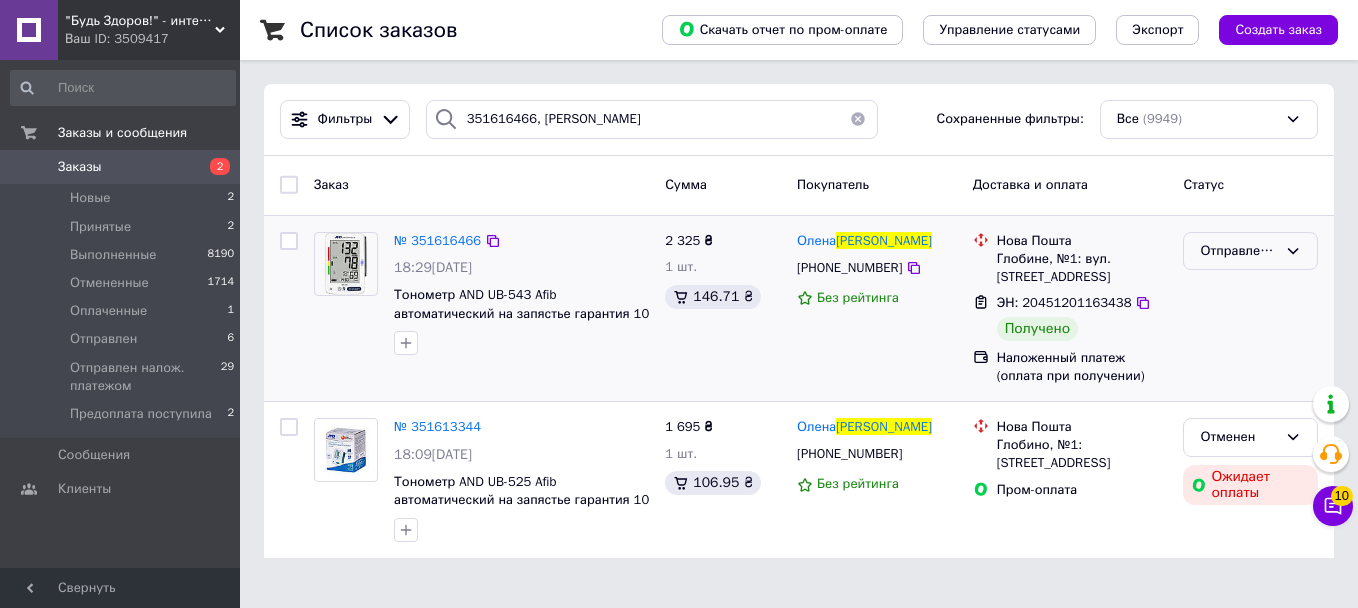 click on "Отправлен налож. платежом" at bounding box center (1238, 251) 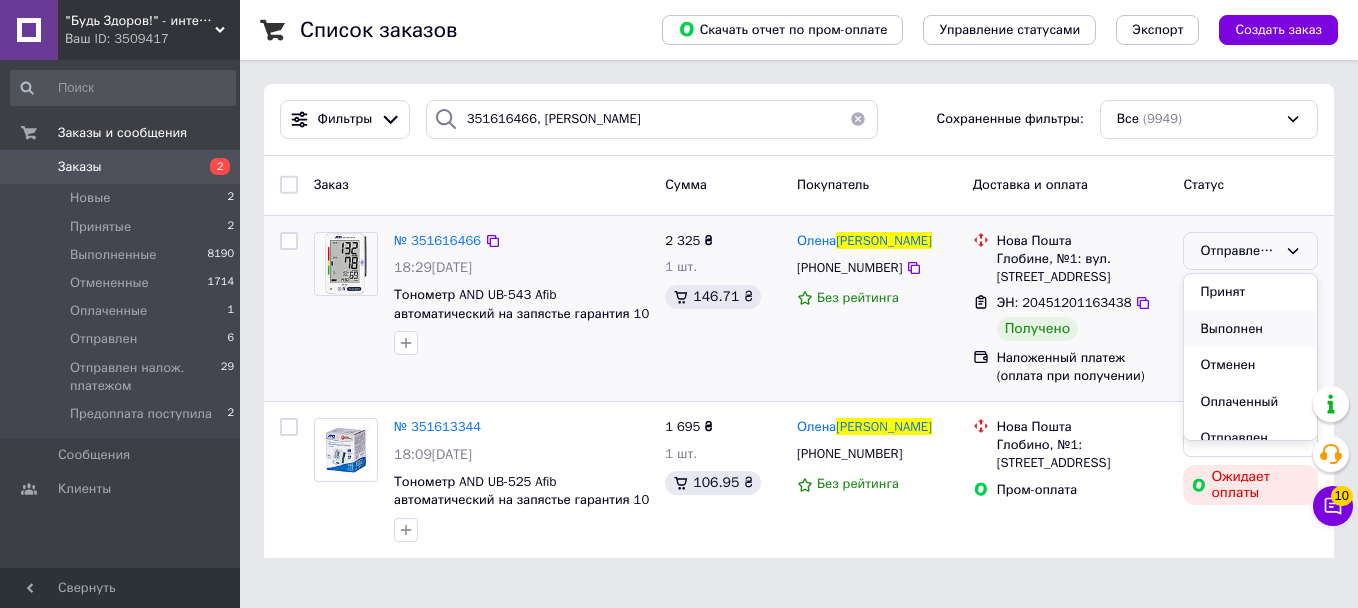 drag, startPoint x: 1238, startPoint y: 326, endPoint x: 1213, endPoint y: 376, distance: 55.9017 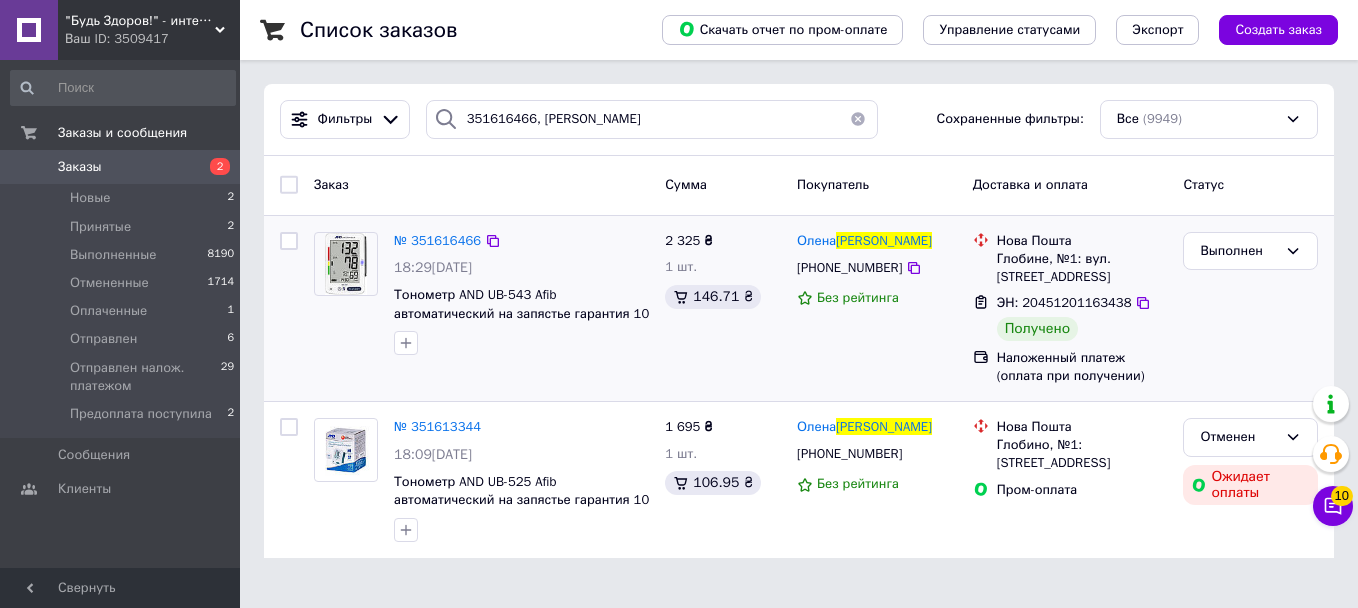 click on "Заказы" at bounding box center [80, 167] 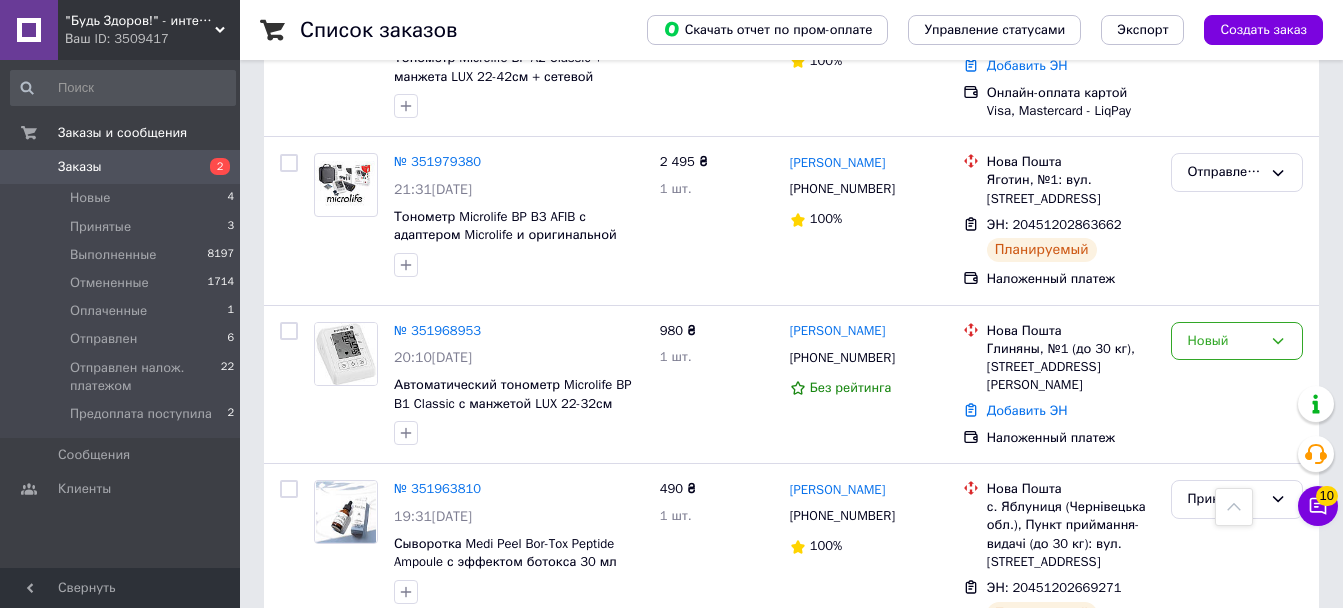 scroll, scrollTop: 1200, scrollLeft: 0, axis: vertical 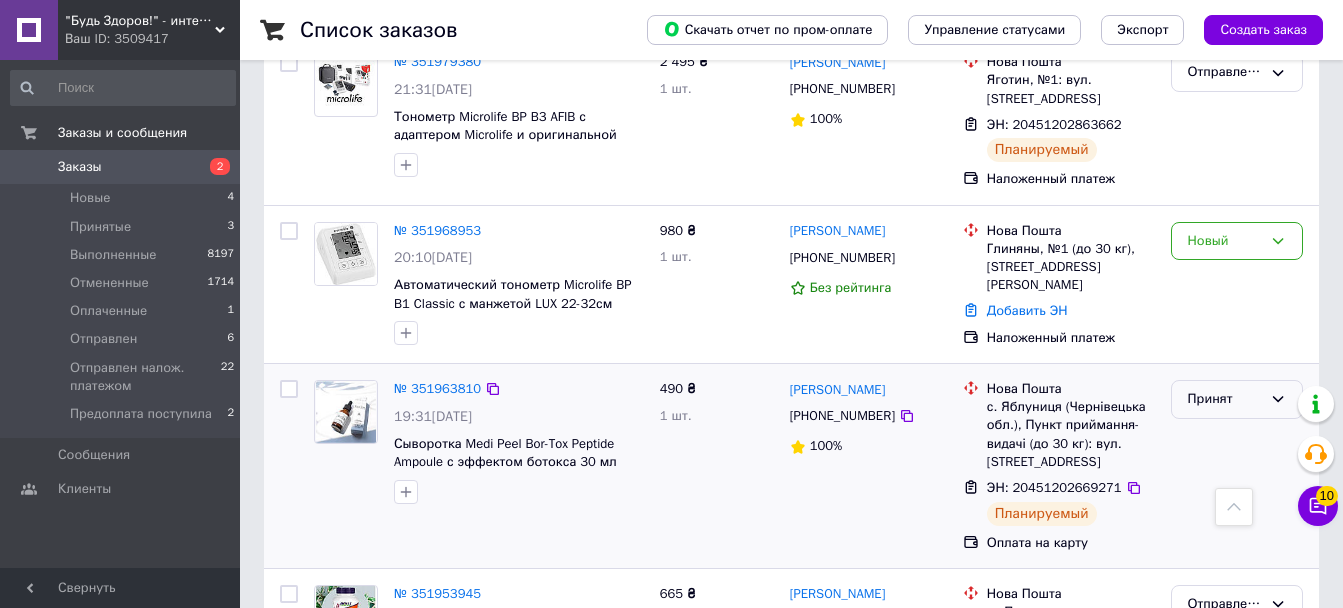 click on "Принят" at bounding box center (1225, 399) 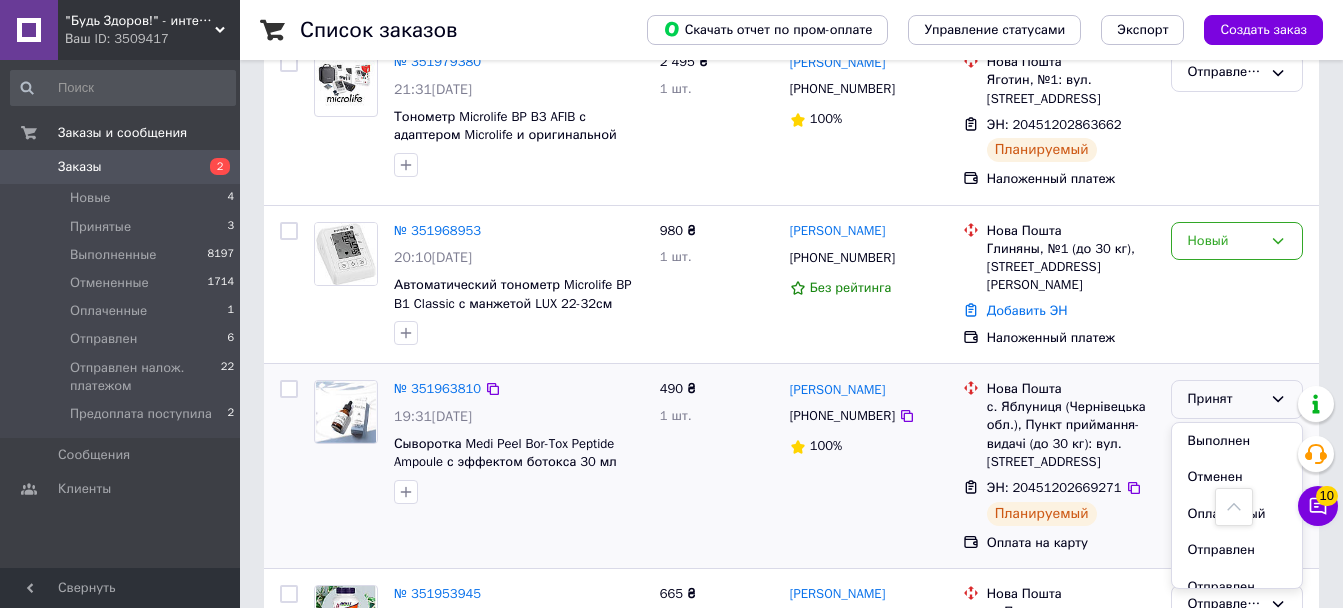 drag, startPoint x: 1198, startPoint y: 532, endPoint x: 1200, endPoint y: 522, distance: 10.198039 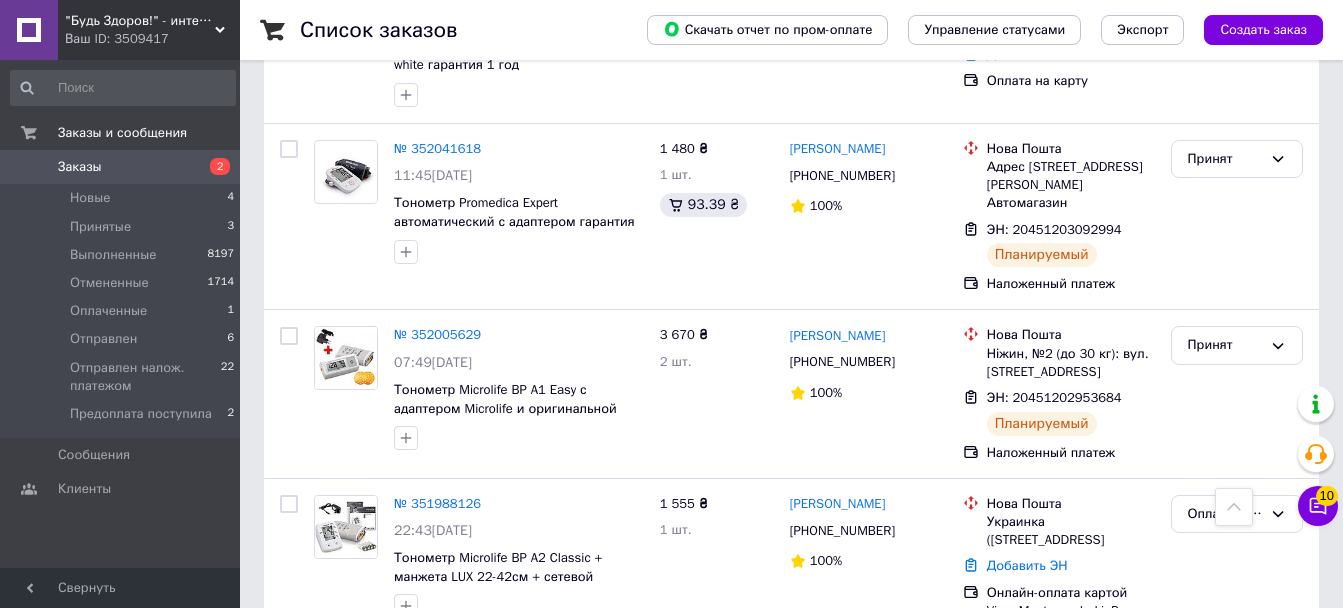 scroll, scrollTop: 200, scrollLeft: 0, axis: vertical 